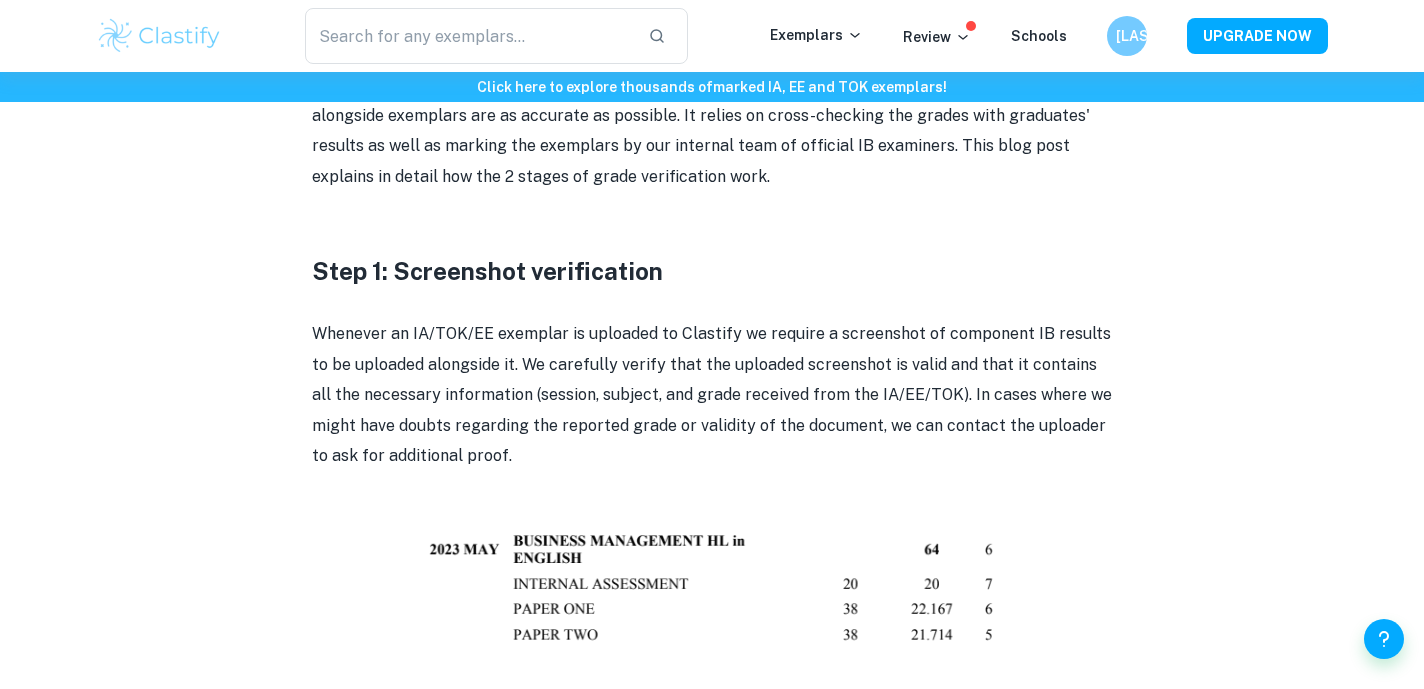 scroll, scrollTop: 488, scrollLeft: 0, axis: vertical 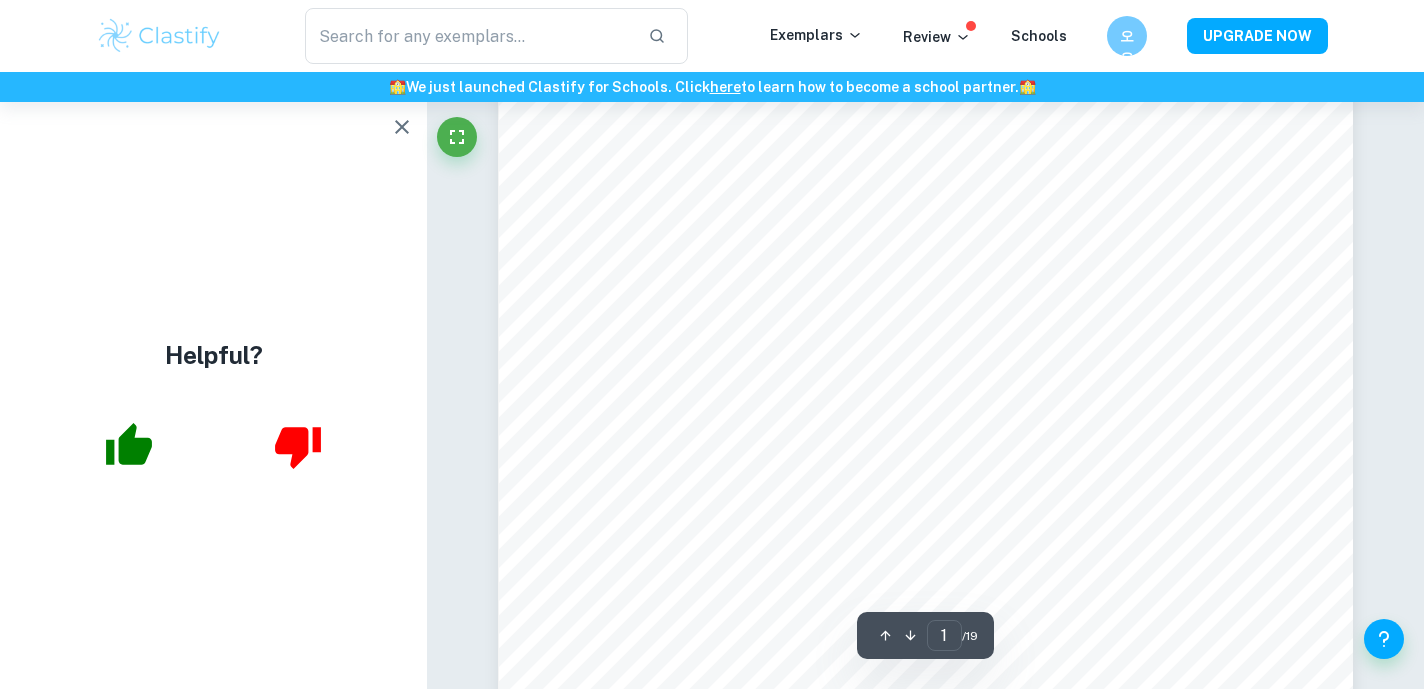 click 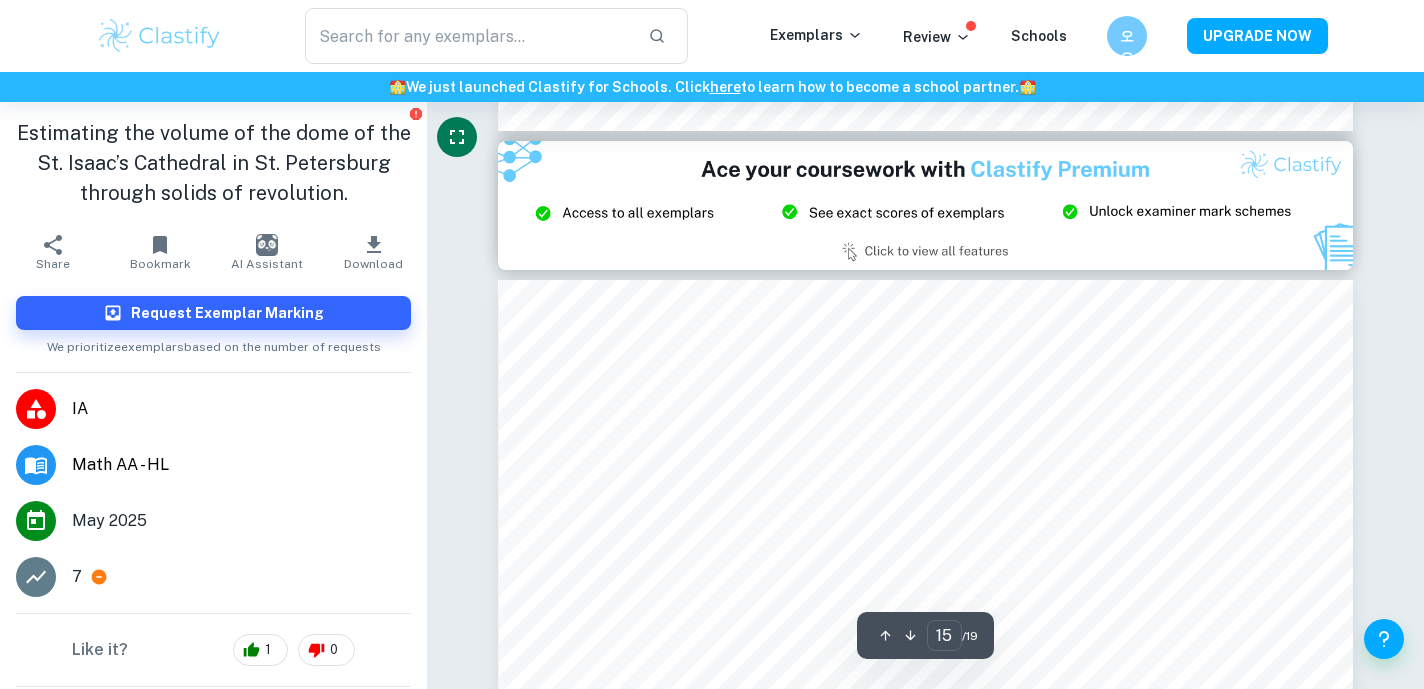 scroll, scrollTop: 17586, scrollLeft: 0, axis: vertical 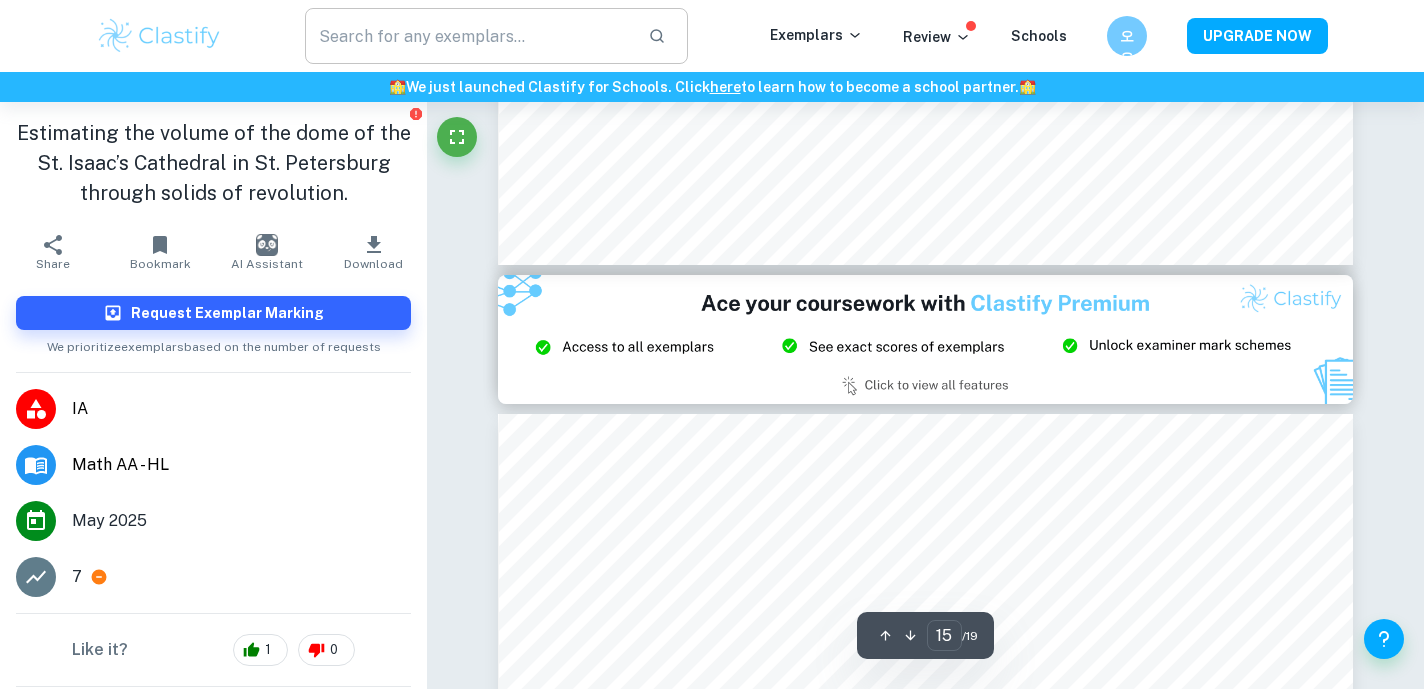 type on "14" 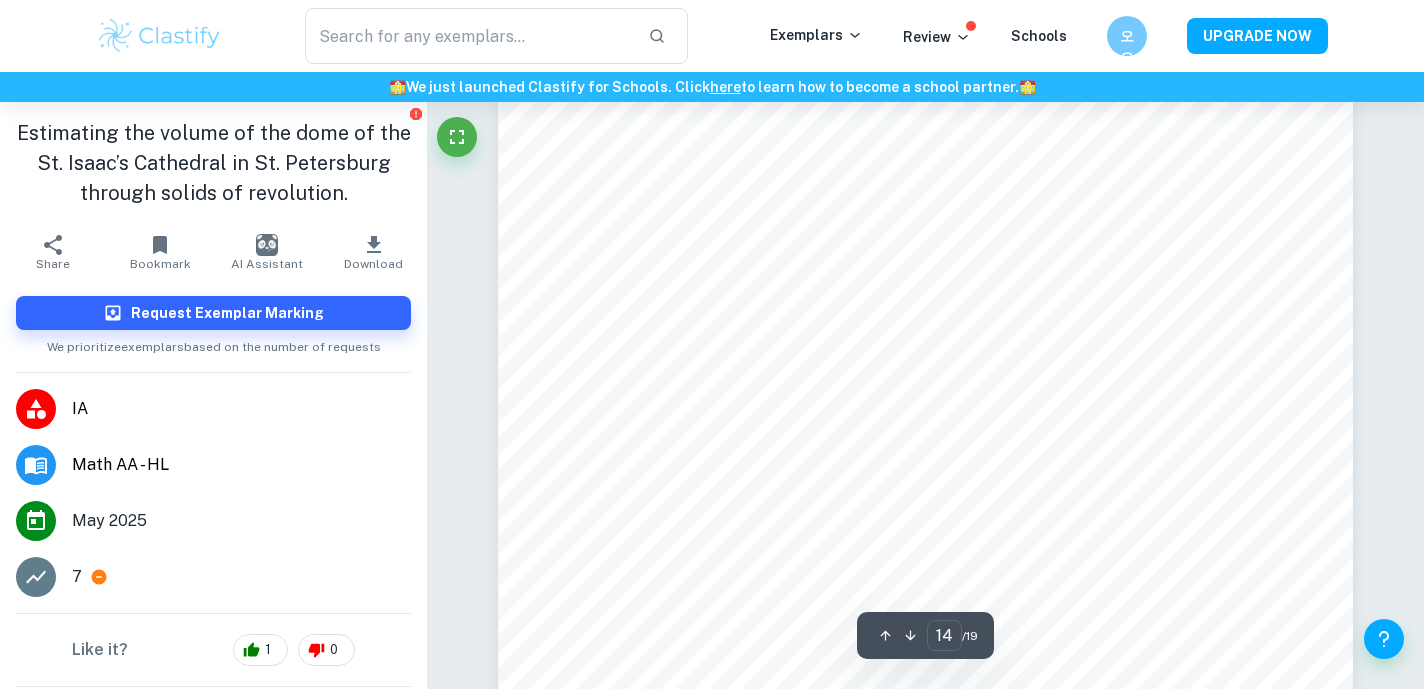 scroll, scrollTop: 16755, scrollLeft: 0, axis: vertical 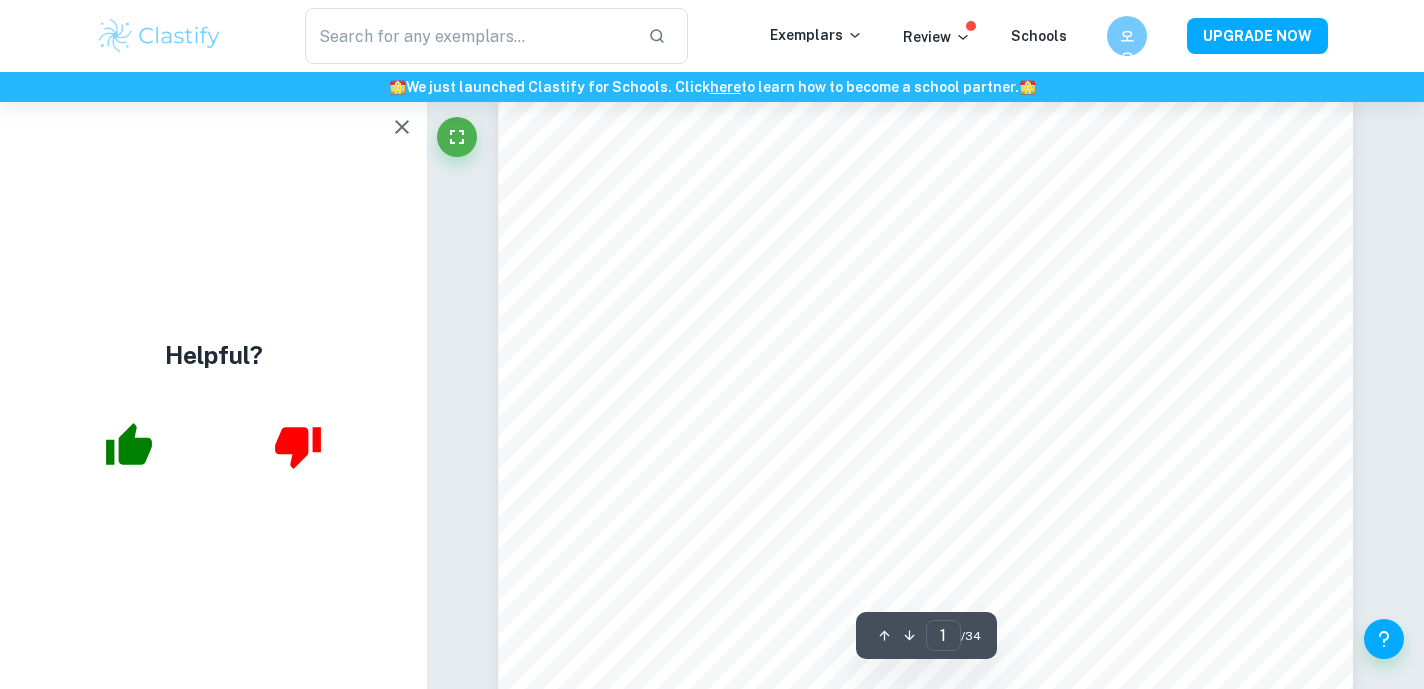 click at bounding box center (402, 127) 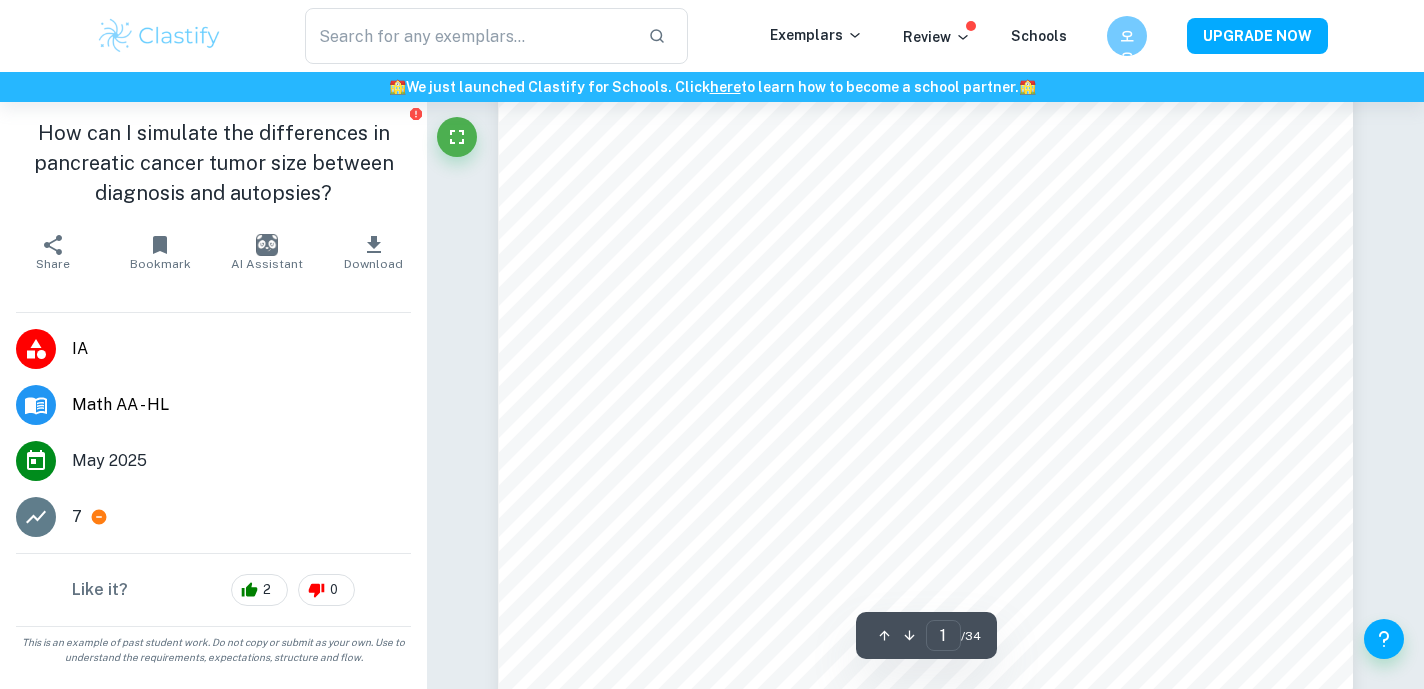 scroll, scrollTop: 235, scrollLeft: 0, axis: vertical 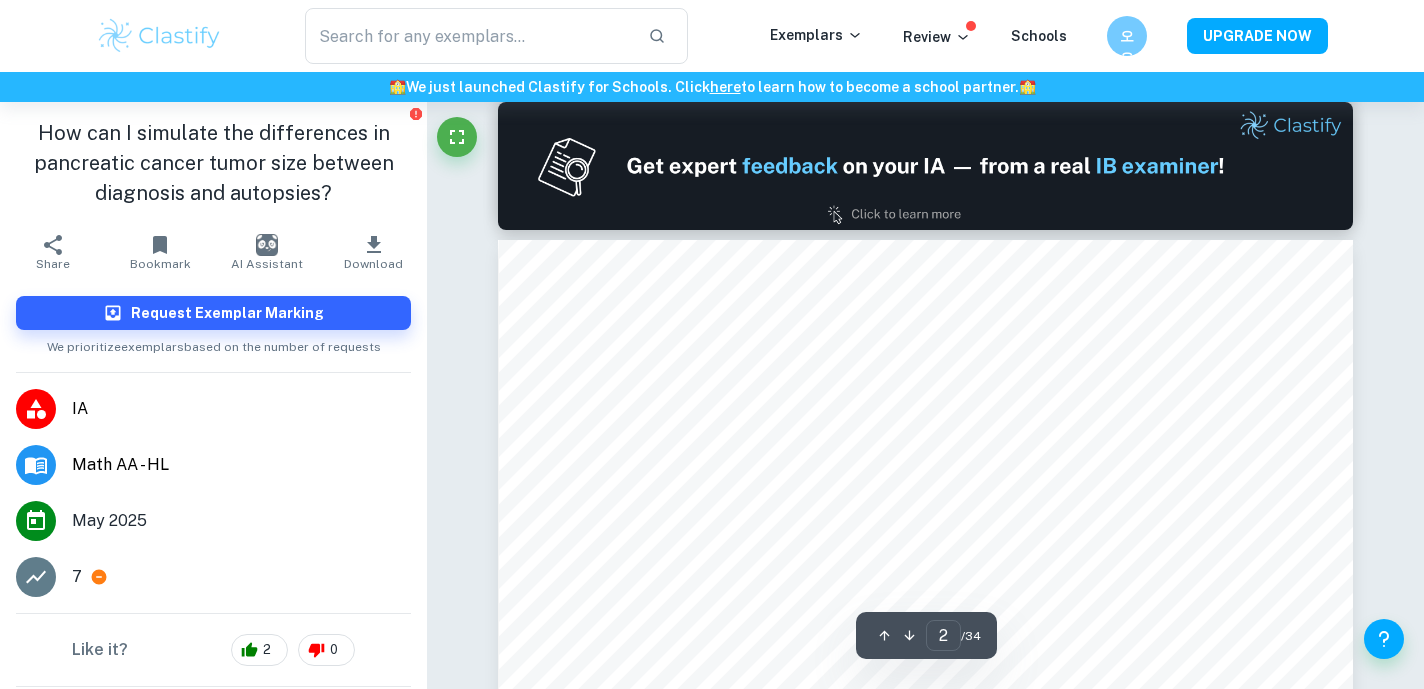 type on "1" 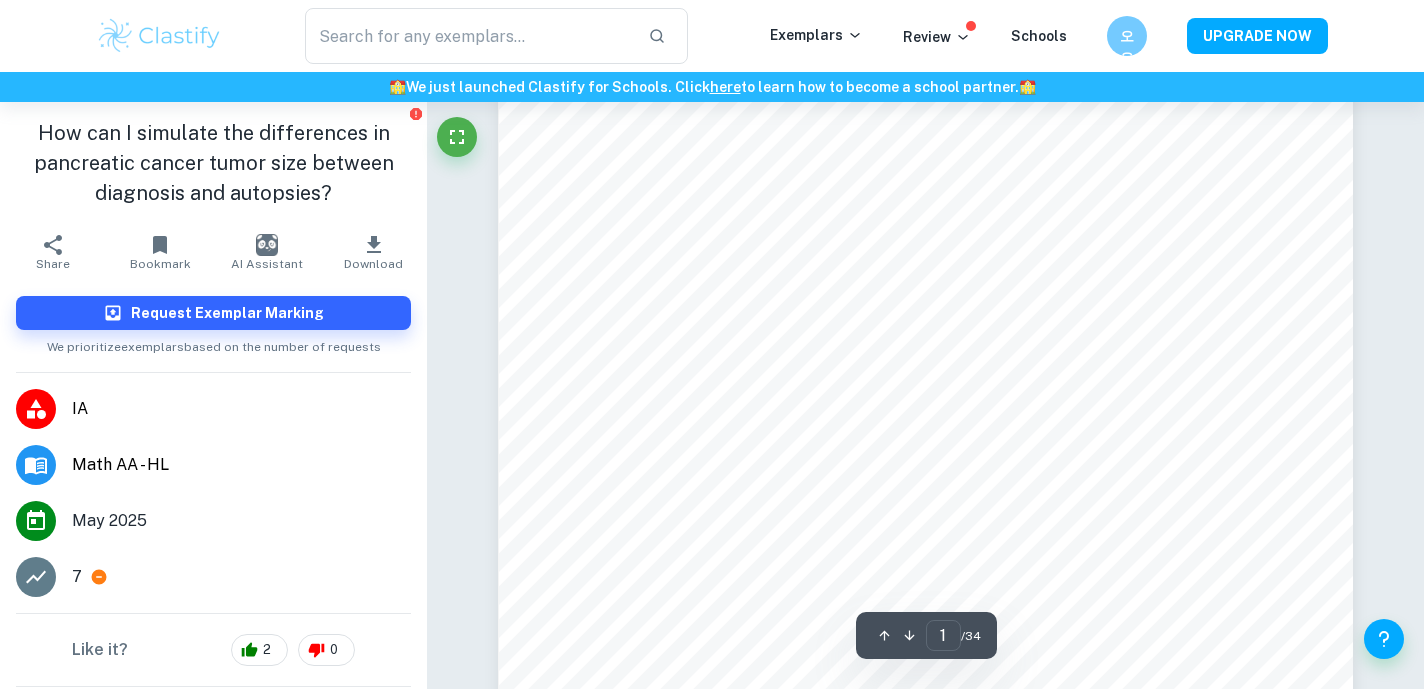 scroll, scrollTop: 388, scrollLeft: 0, axis: vertical 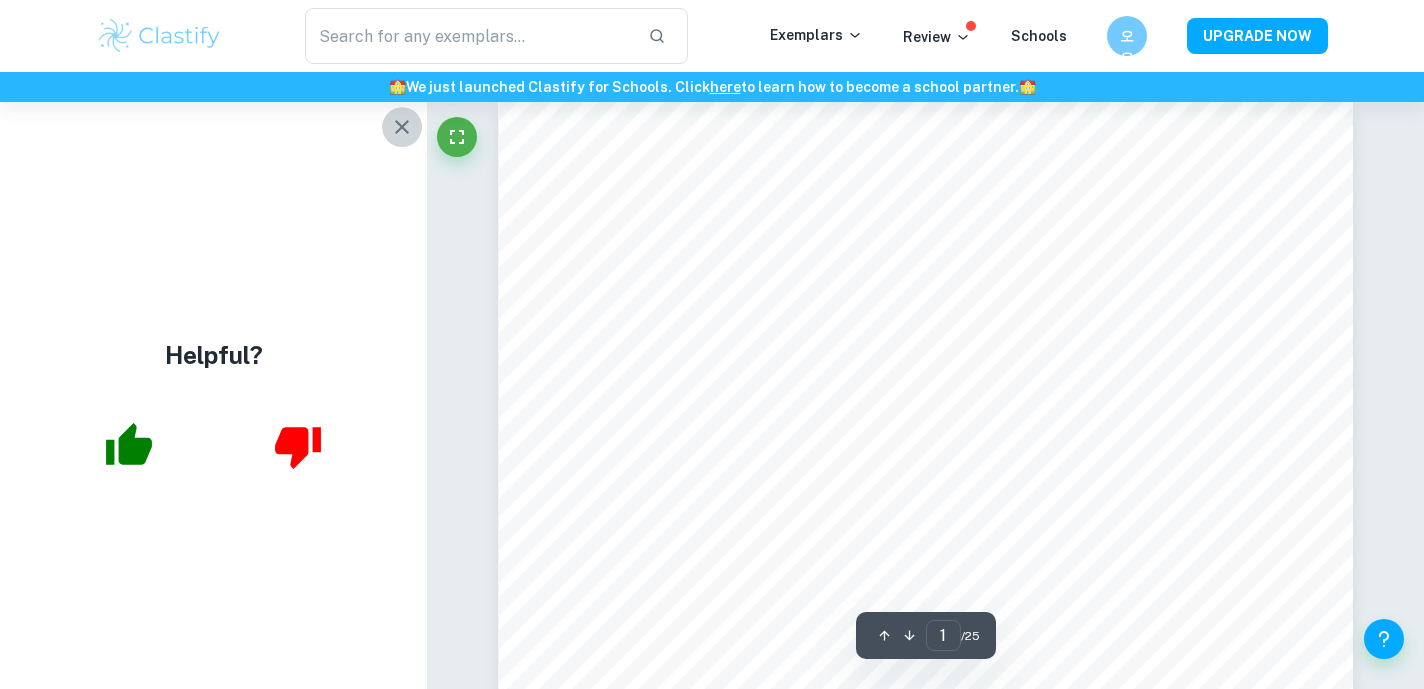 click 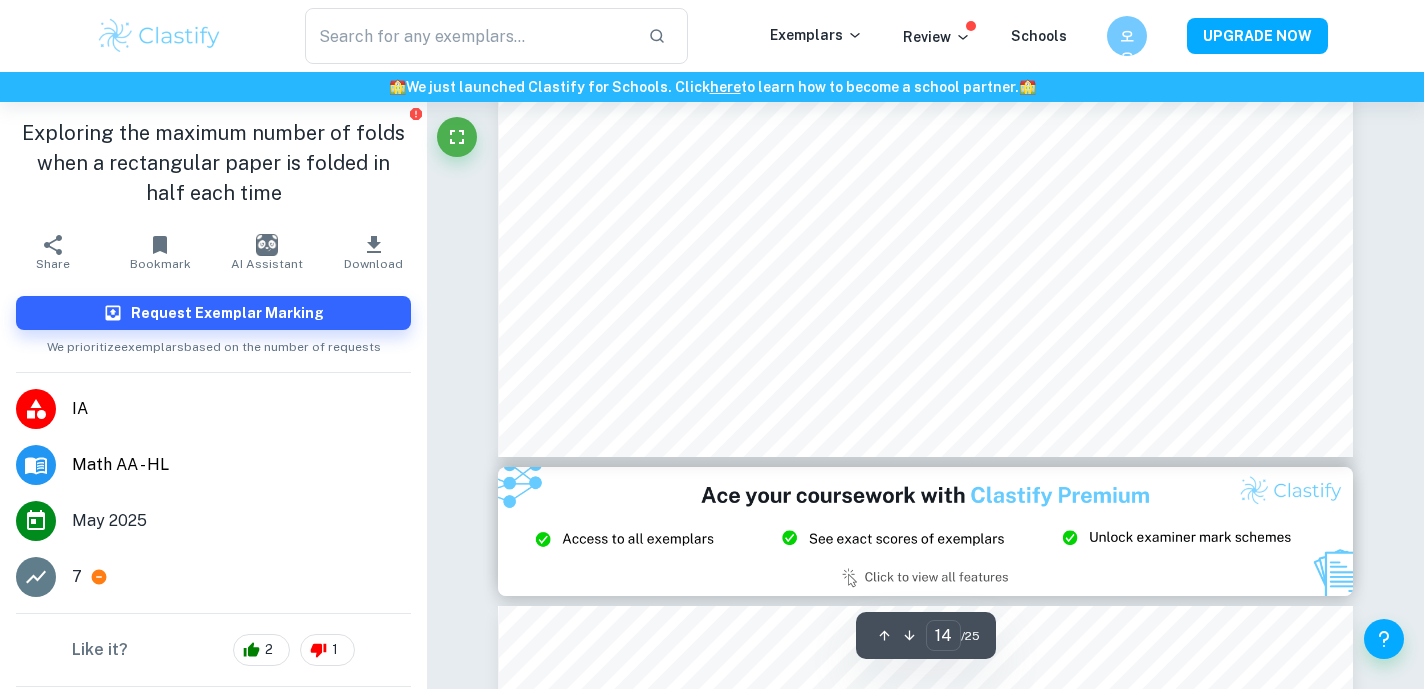 scroll, scrollTop: 17107, scrollLeft: 0, axis: vertical 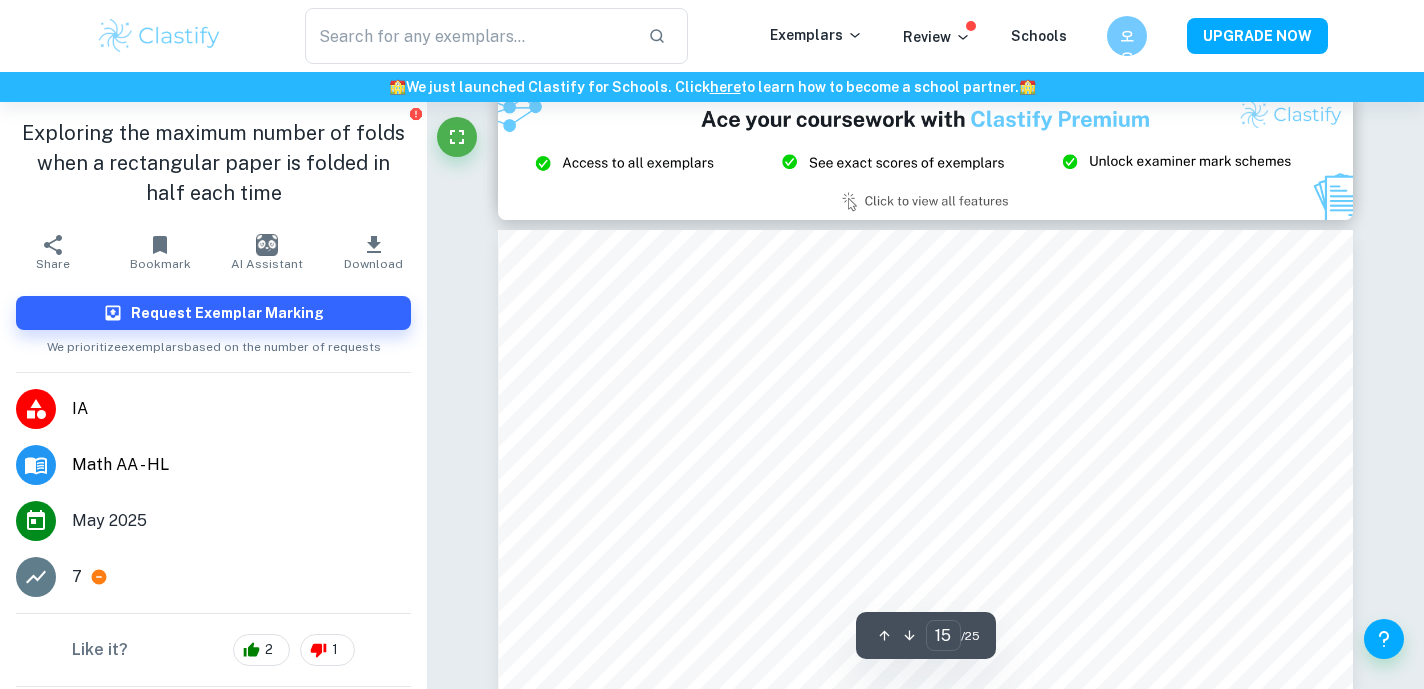 type on "14" 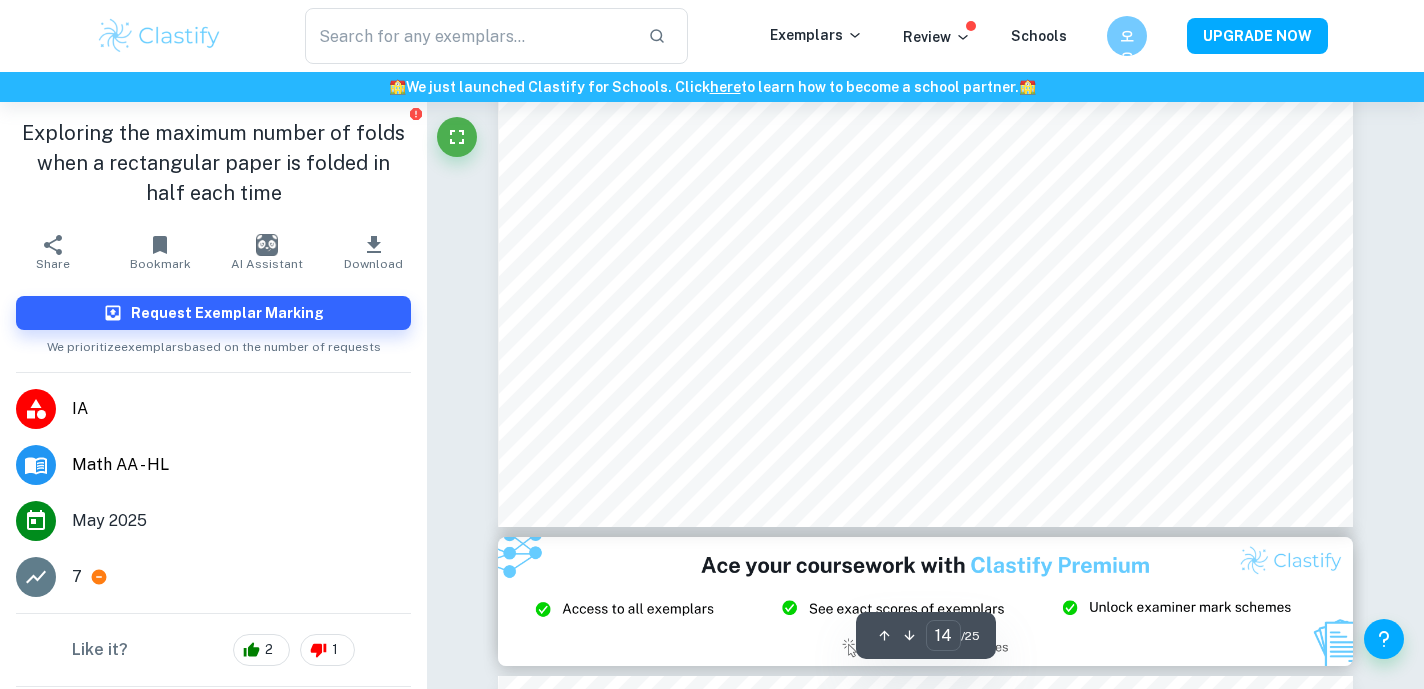 scroll, scrollTop: 16966, scrollLeft: 0, axis: vertical 